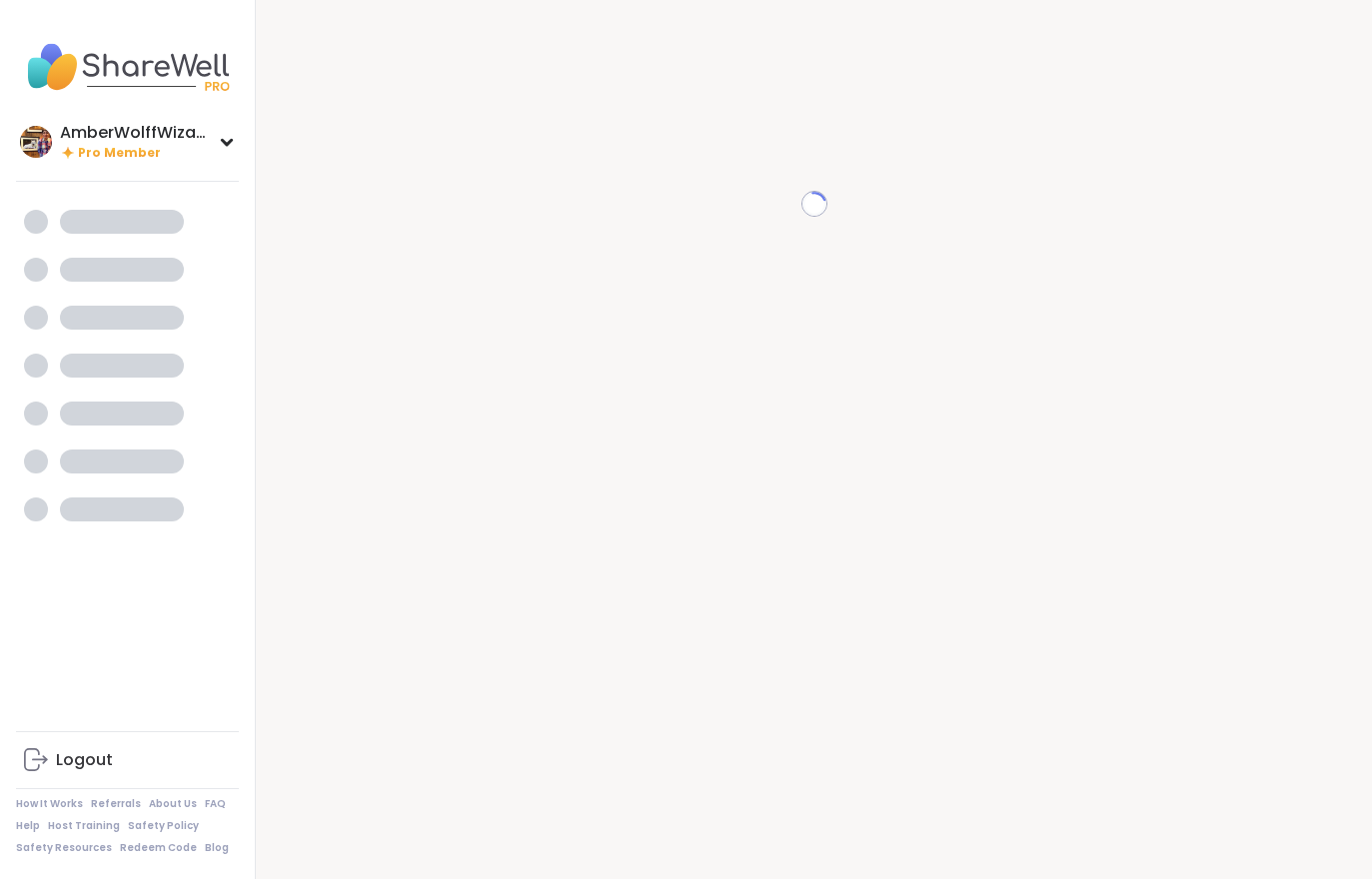 scroll, scrollTop: 0, scrollLeft: 0, axis: both 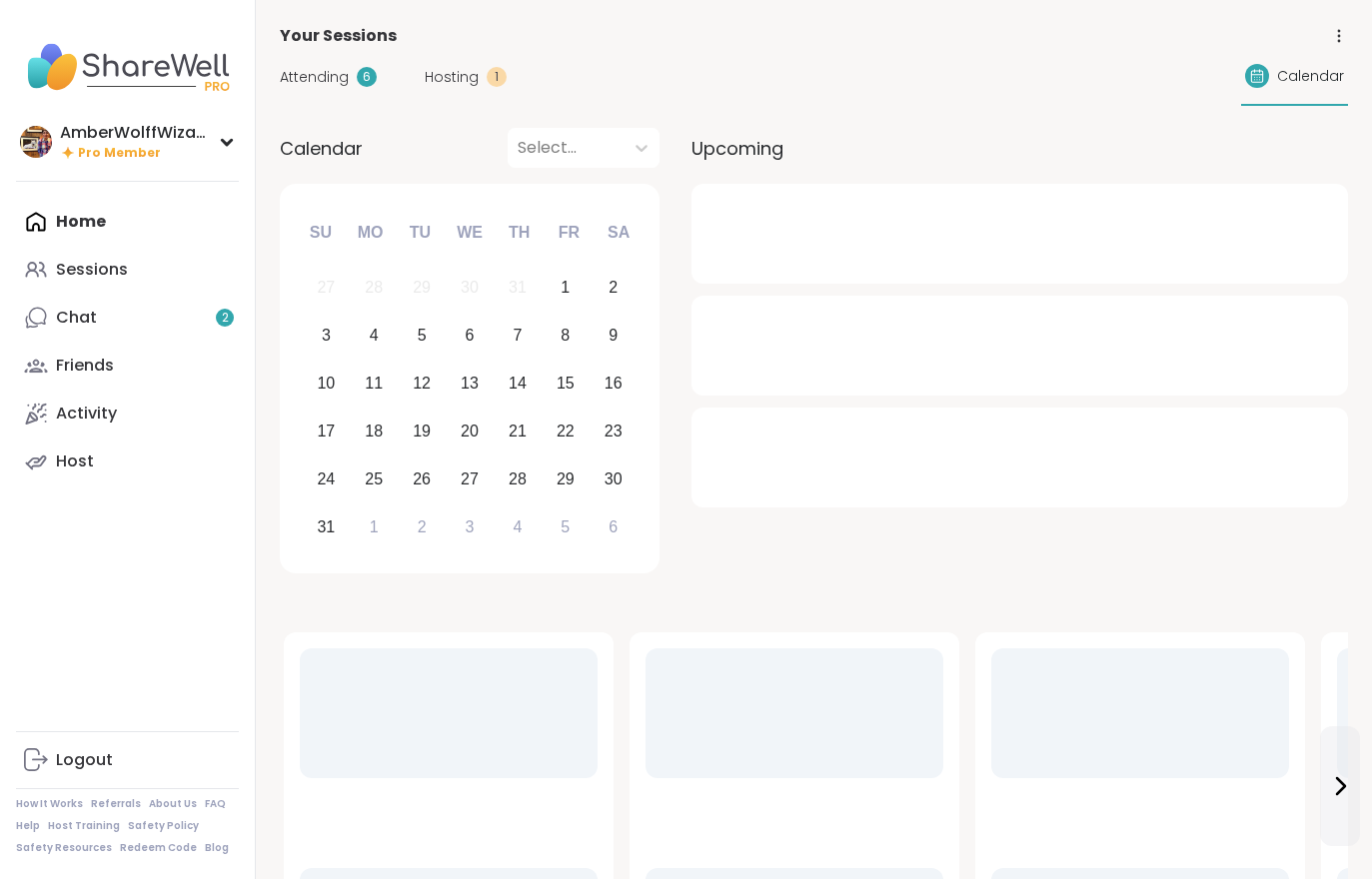 click on "Chat 2" at bounding box center [127, 318] 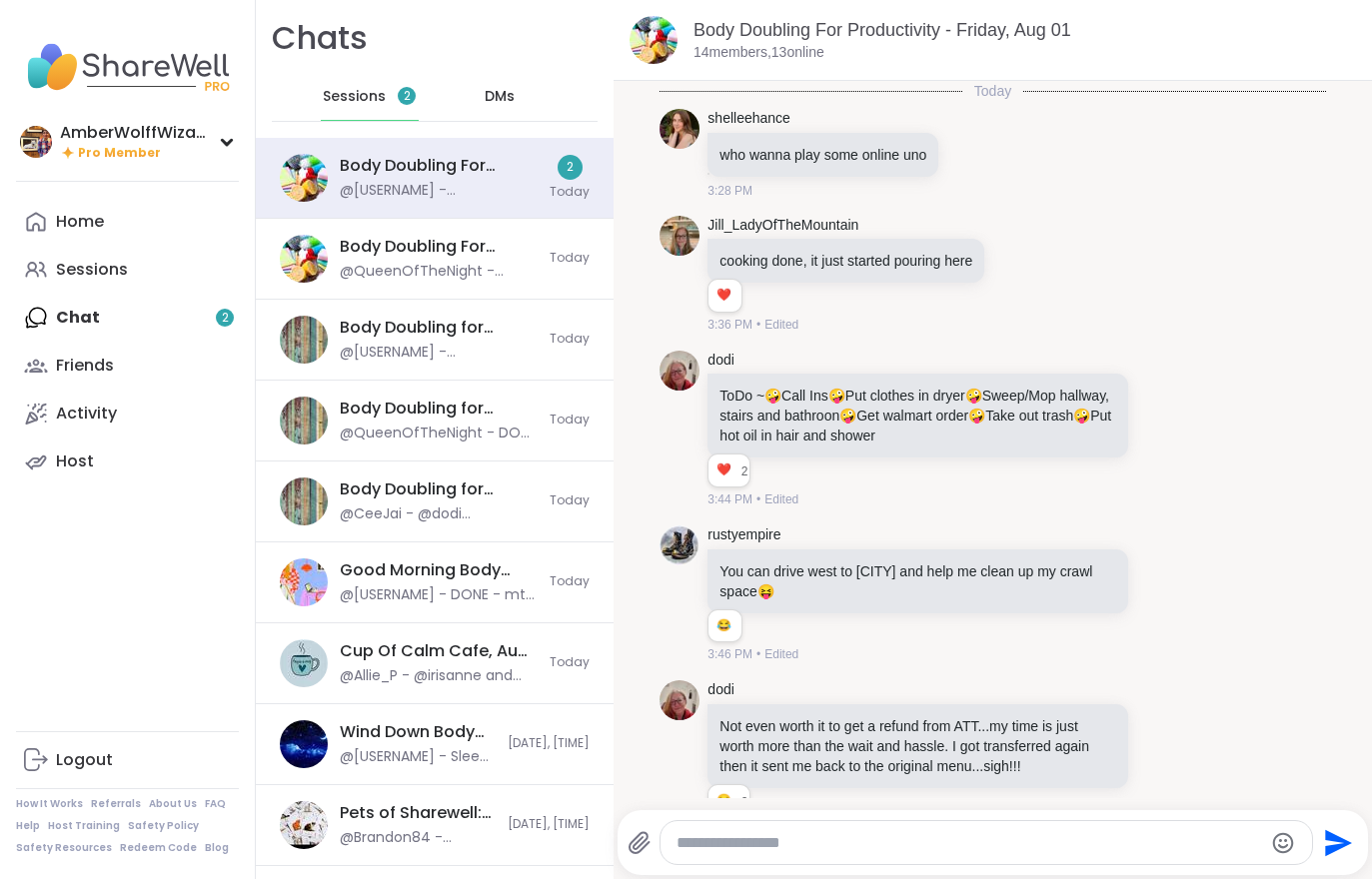 scroll, scrollTop: 1415, scrollLeft: 0, axis: vertical 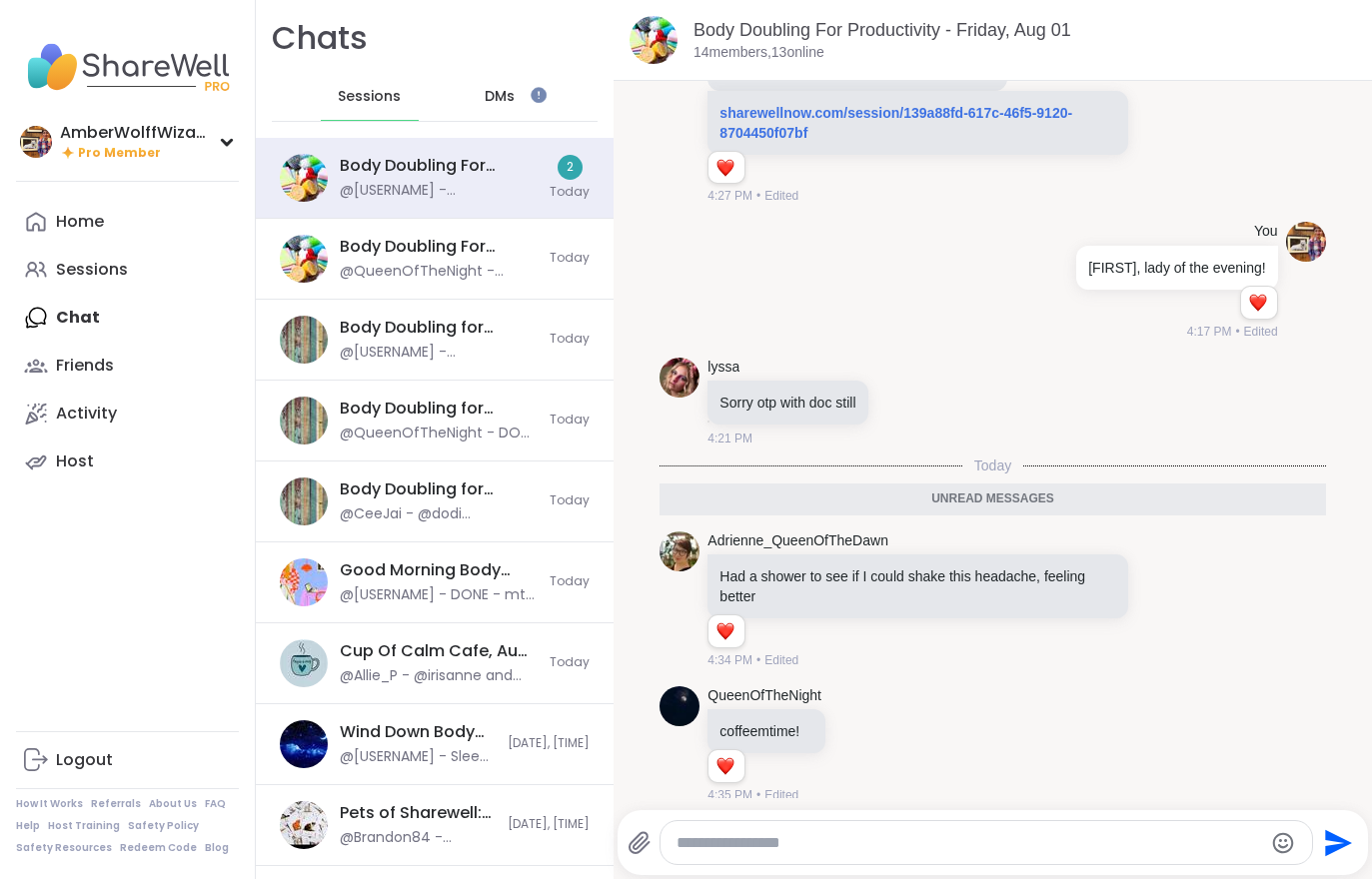 click on "Home" at bounding box center (80, 222) 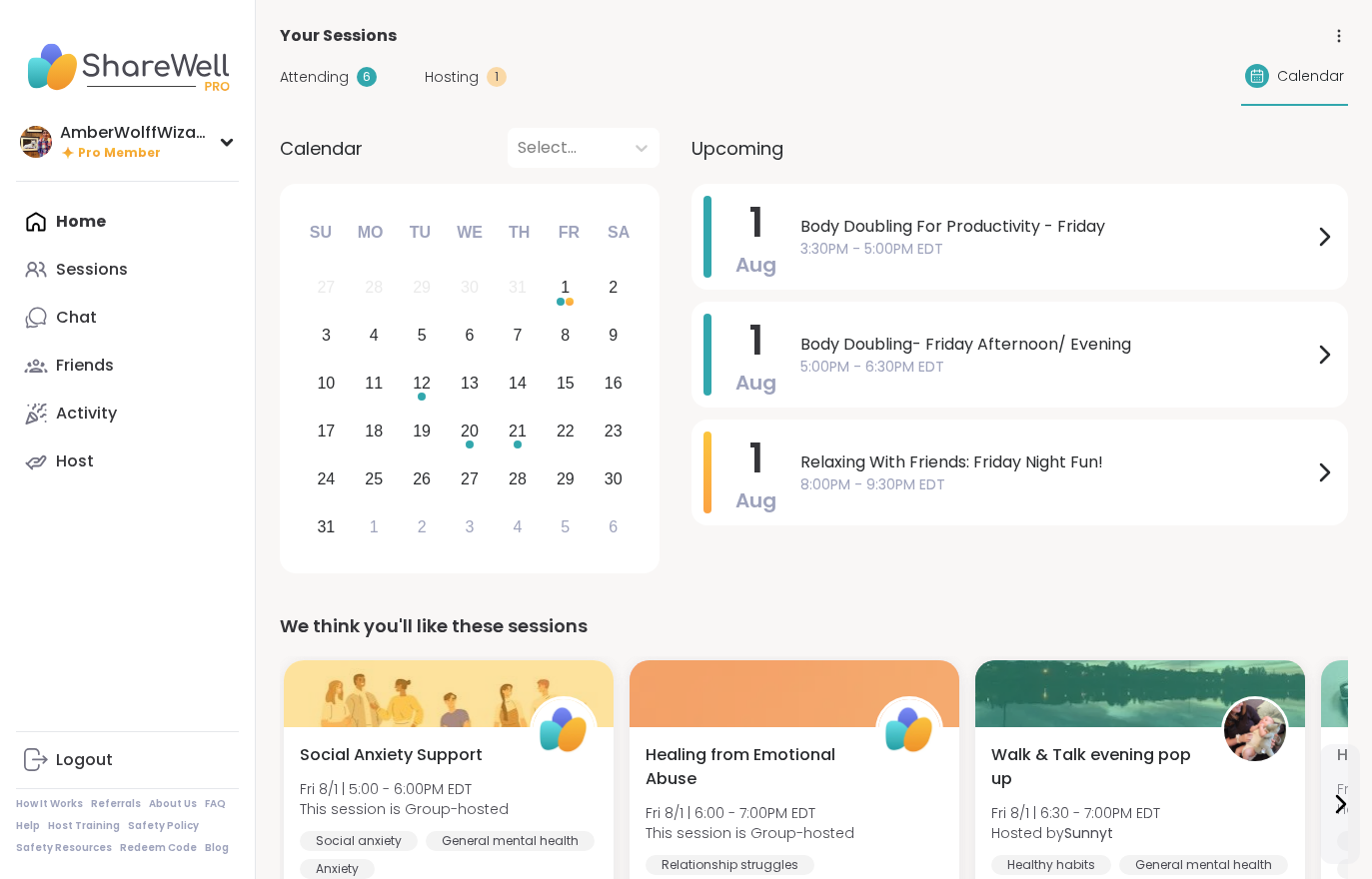 click on "Hosting" at bounding box center [452, 77] 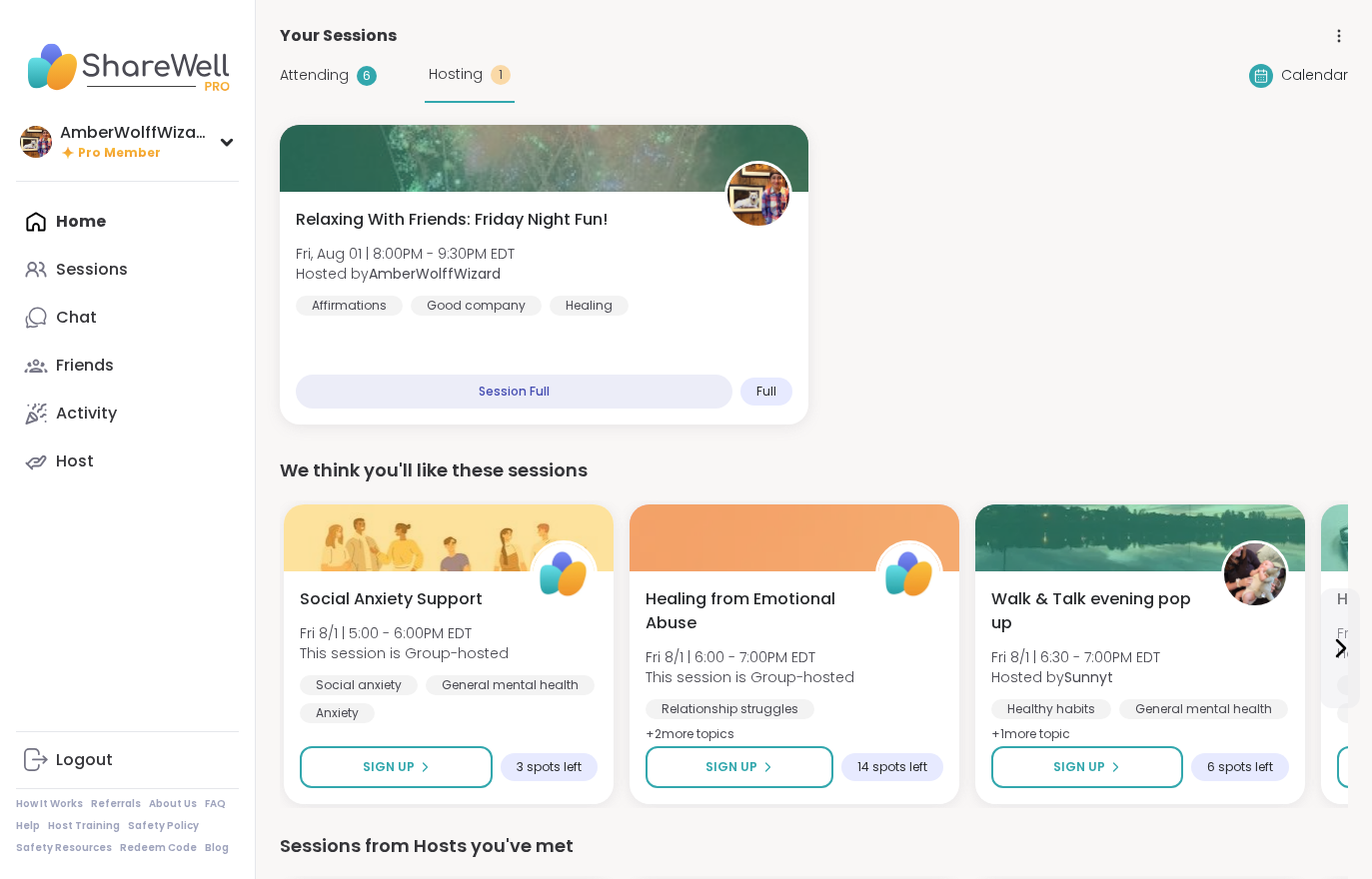 click on "Attending" at bounding box center (314, 75) 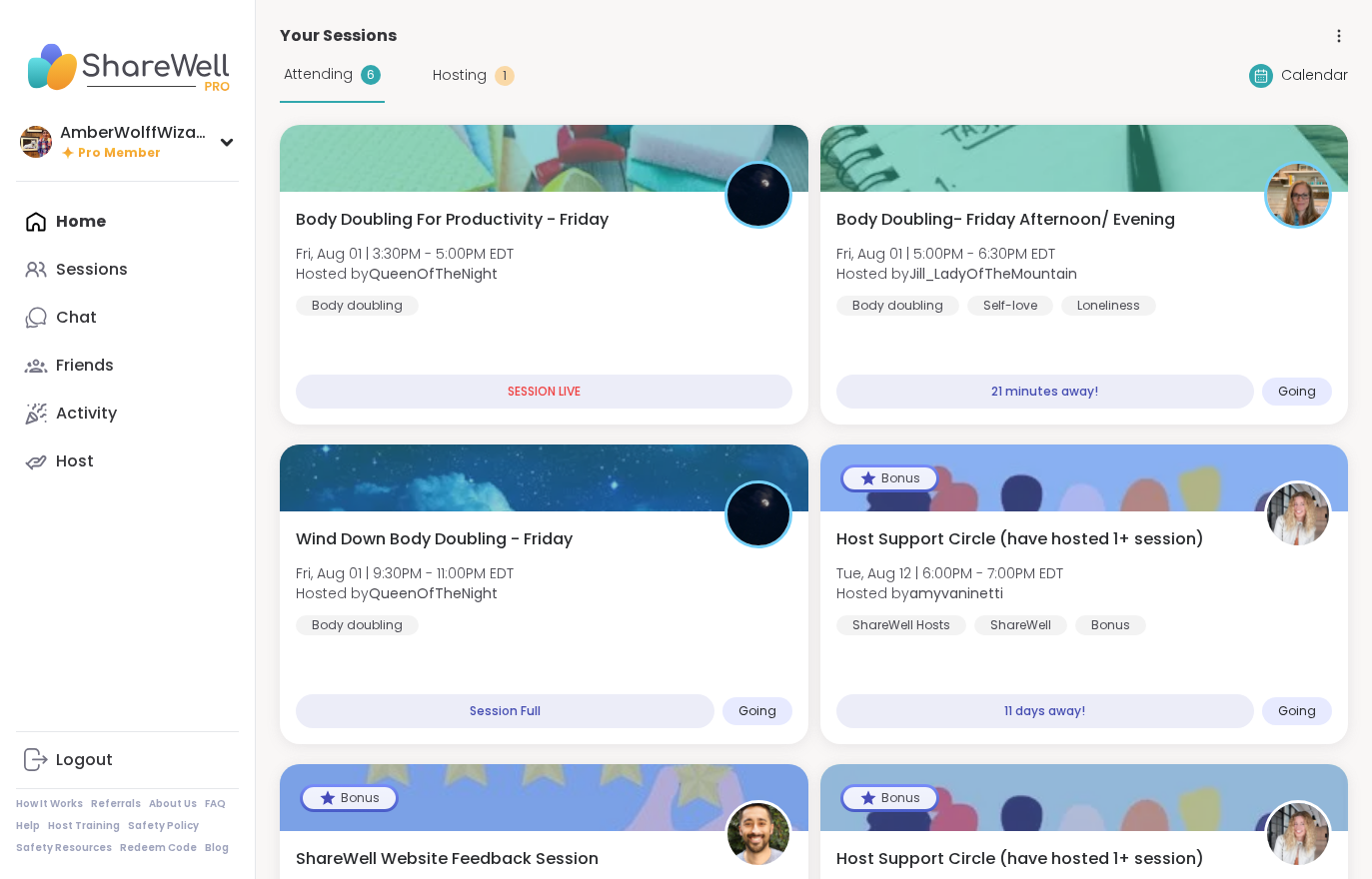 click on "Body Doubling For Productivity - [DAY] [MONTH] [NUMBER] | [TIME] - [TIME] [TIMEZONE] Hosted by [USERNAME] Body doubling SESSION LIVE" at bounding box center [544, 308] 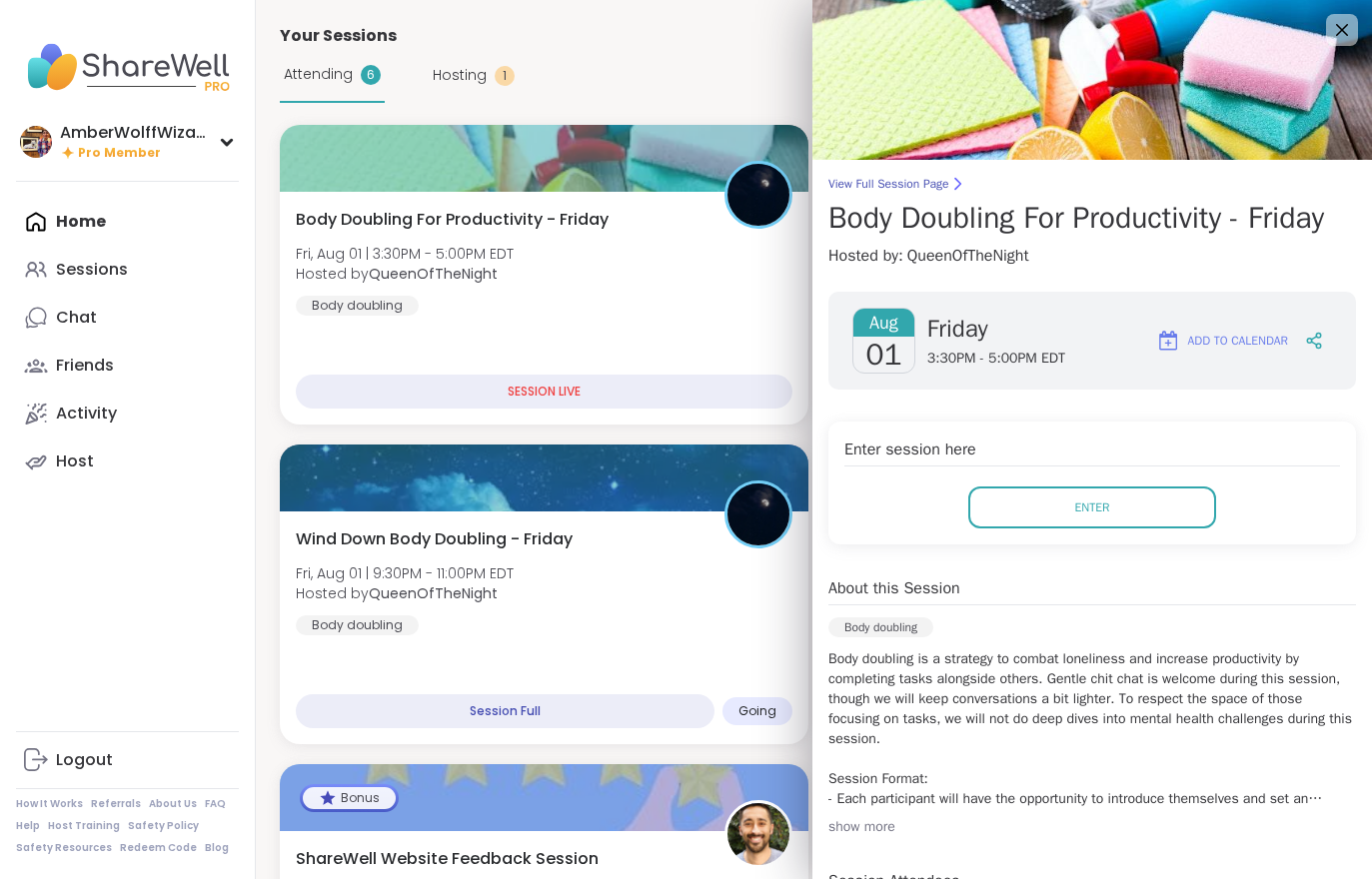 click on "Enter" at bounding box center (1092, 507) 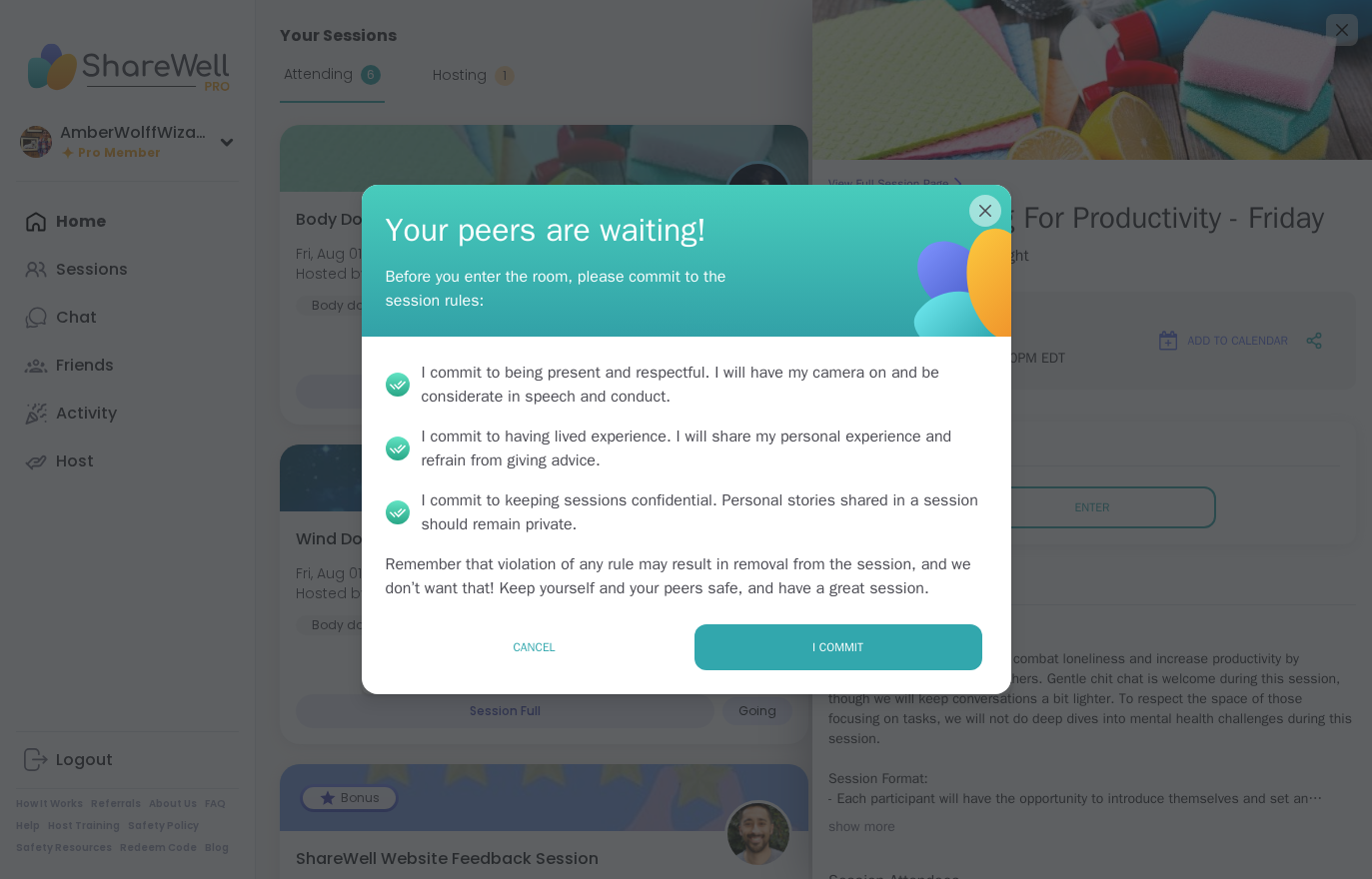 click on "Remember that violation of any rule may result in removal from the session, and we don’t want that! Keep yourself and your peers safe, and have a great session." at bounding box center [686, 576] 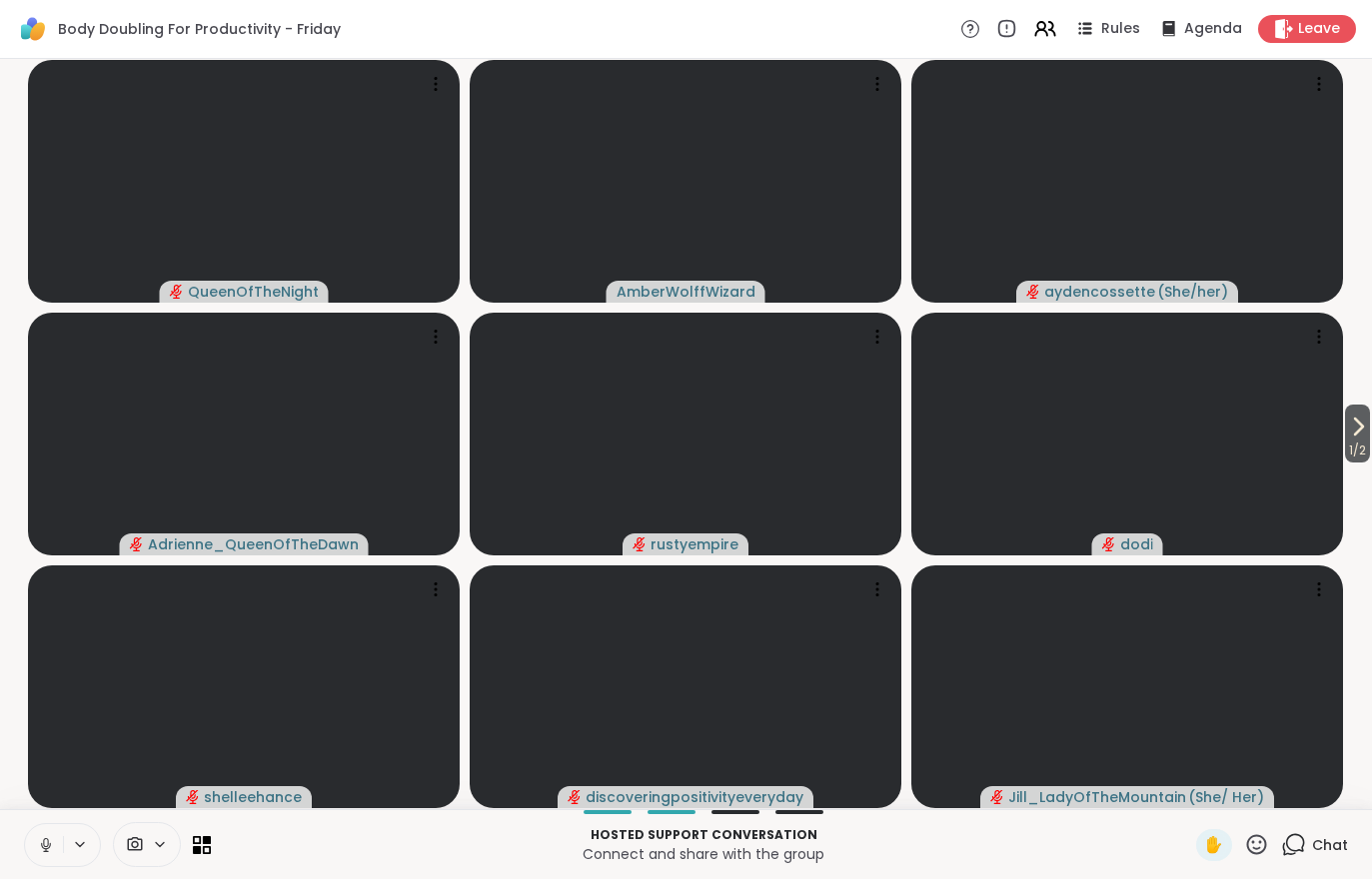 click on "1  /  2" at bounding box center (1357, 450) 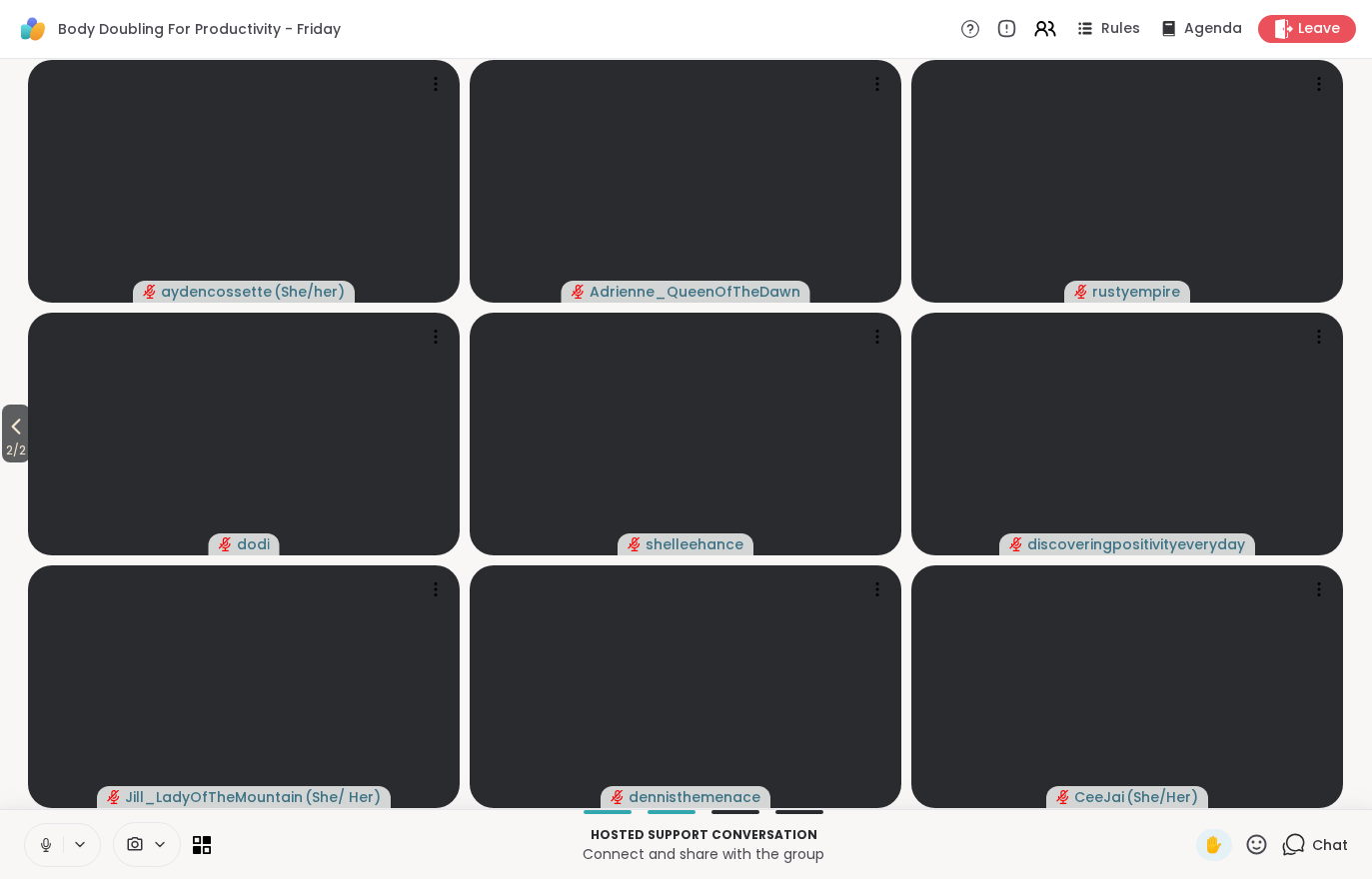click at bounding box center (44, 845) 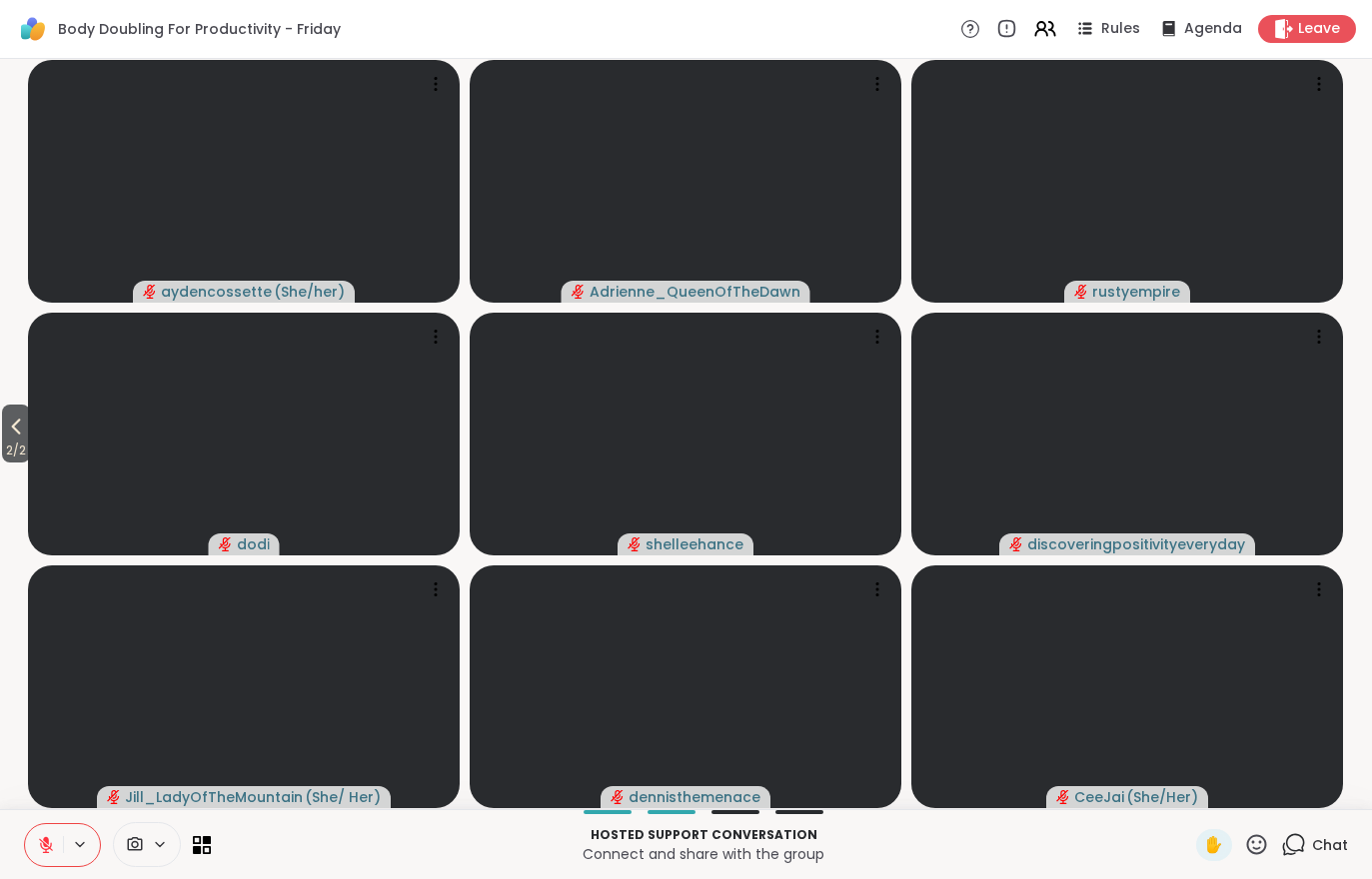 click on "2  /  2" at bounding box center [16, 450] 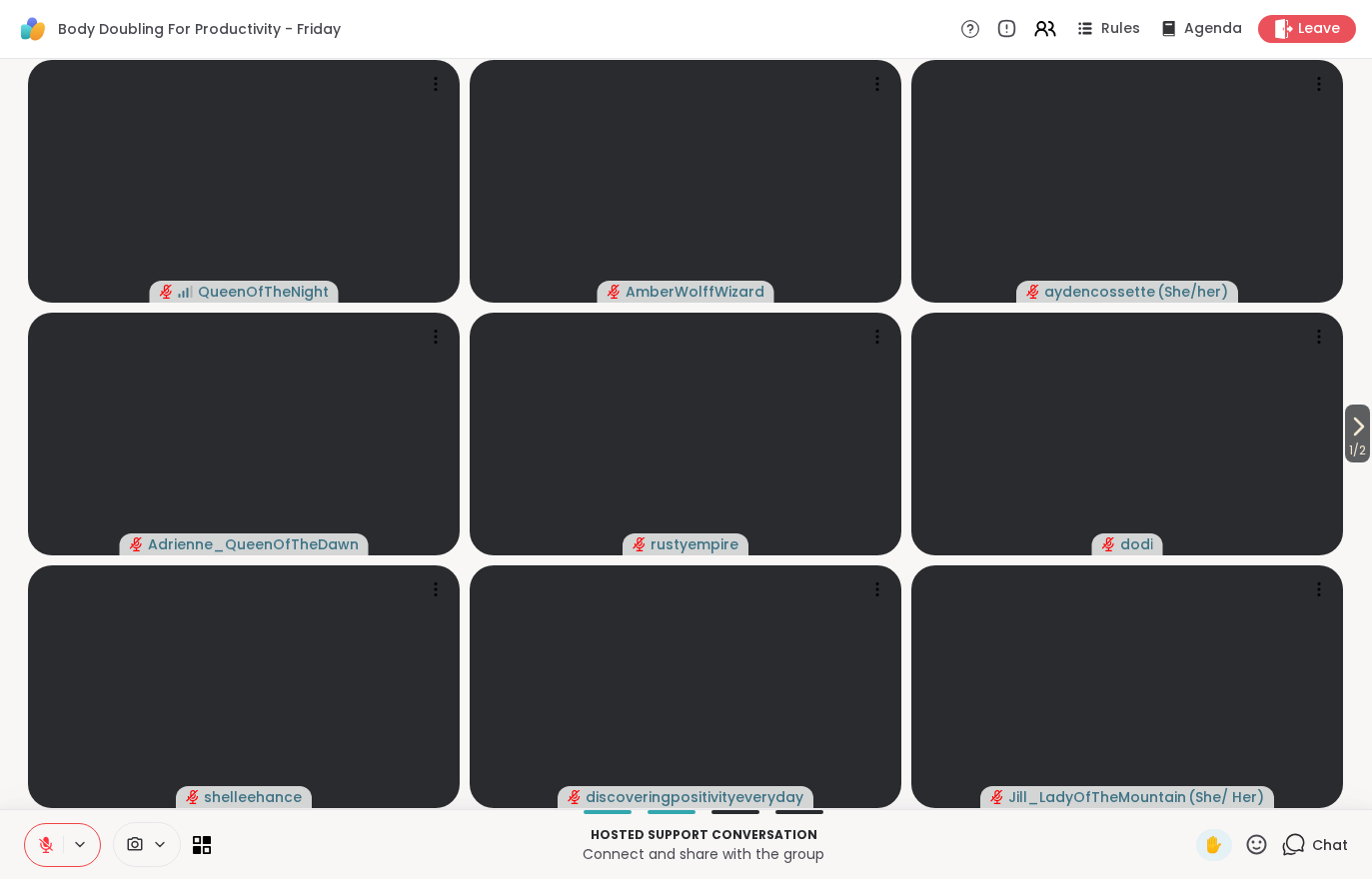 click on "1  /  2" at bounding box center (1357, 450) 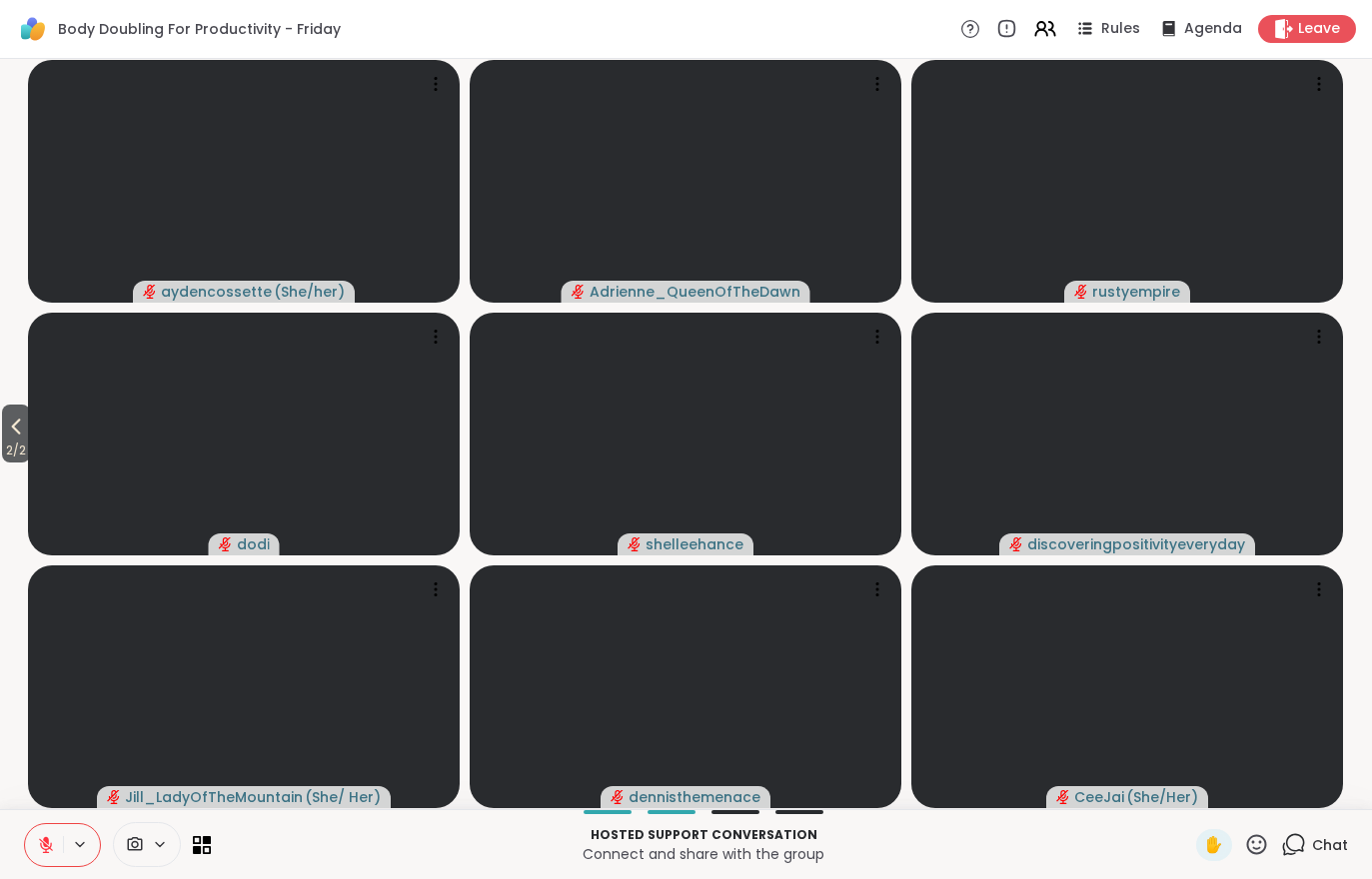 click on "Leave" at bounding box center (1307, 29) 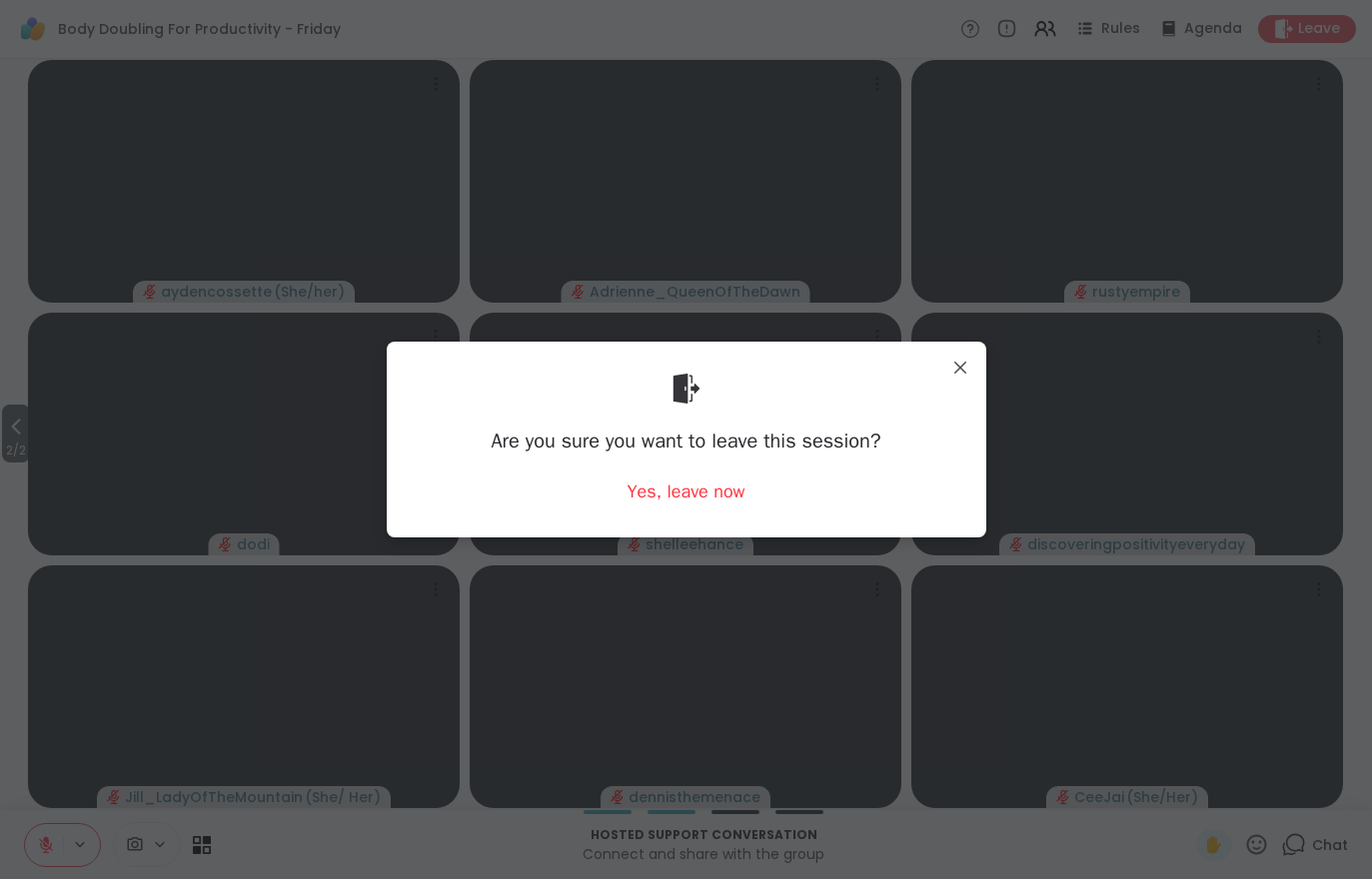 click on "Yes, leave now" at bounding box center [686, 491] 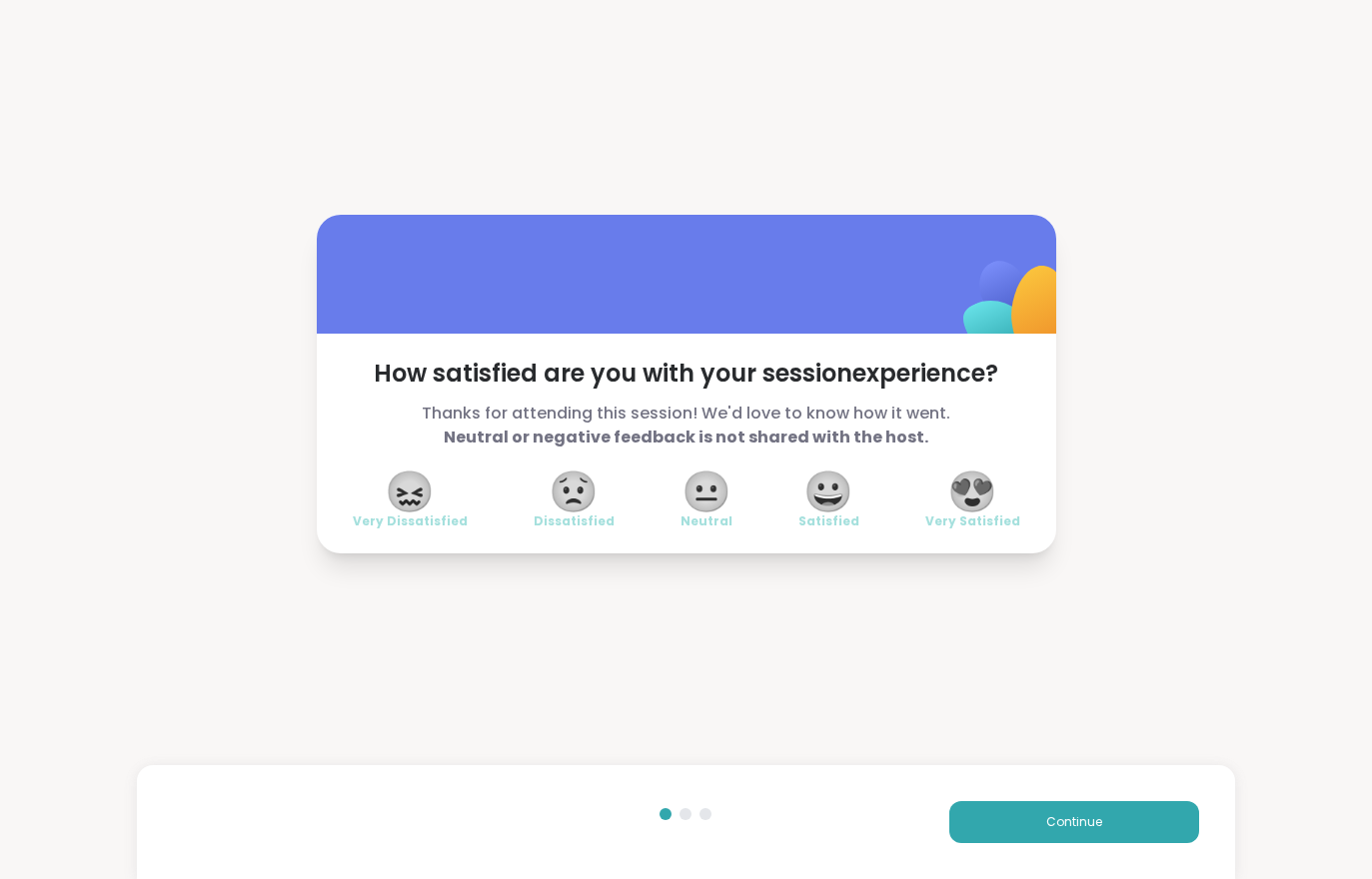 click on "Continue" at bounding box center [1074, 822] 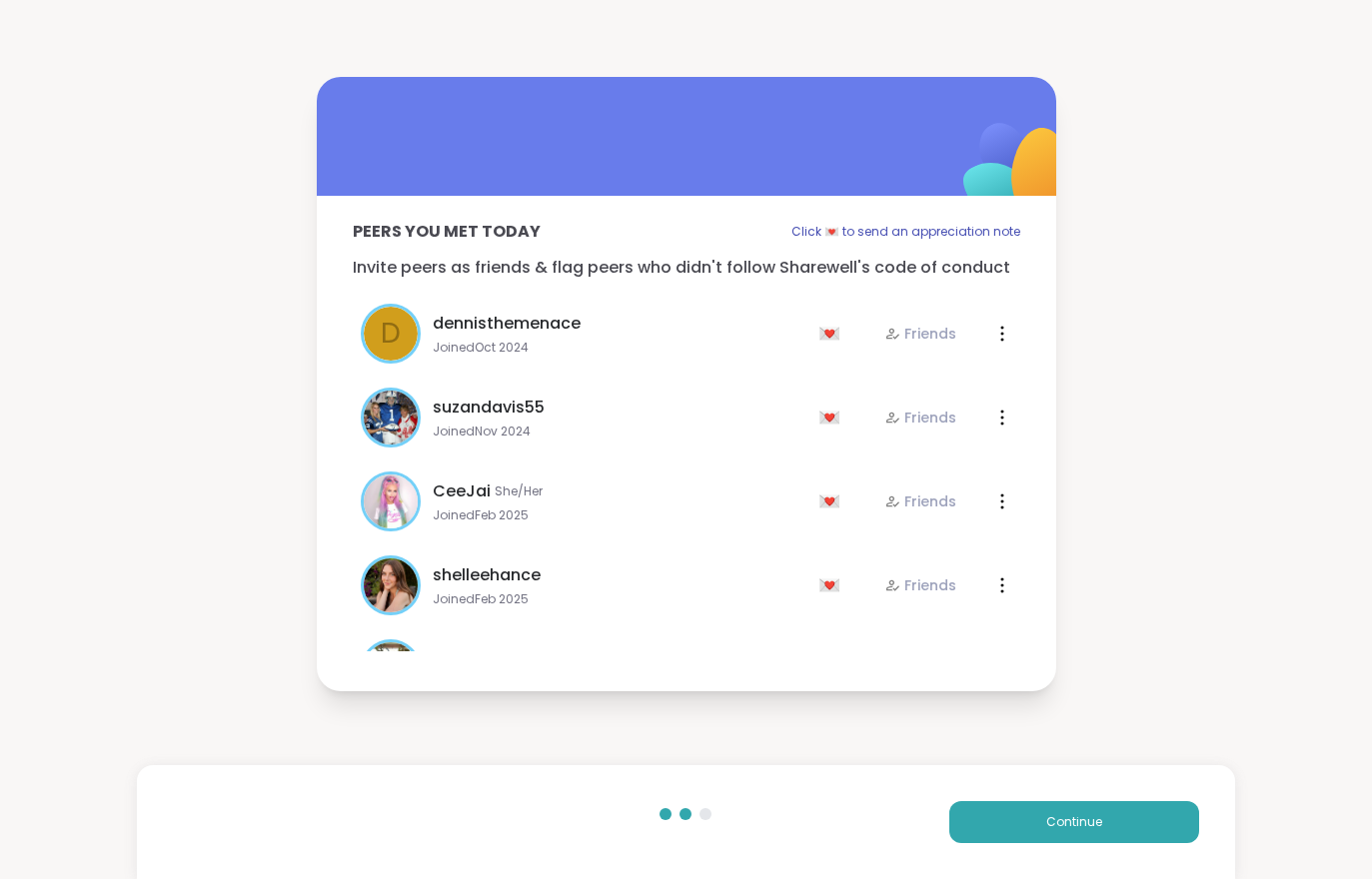 click on "Continue" at bounding box center (1074, 822) 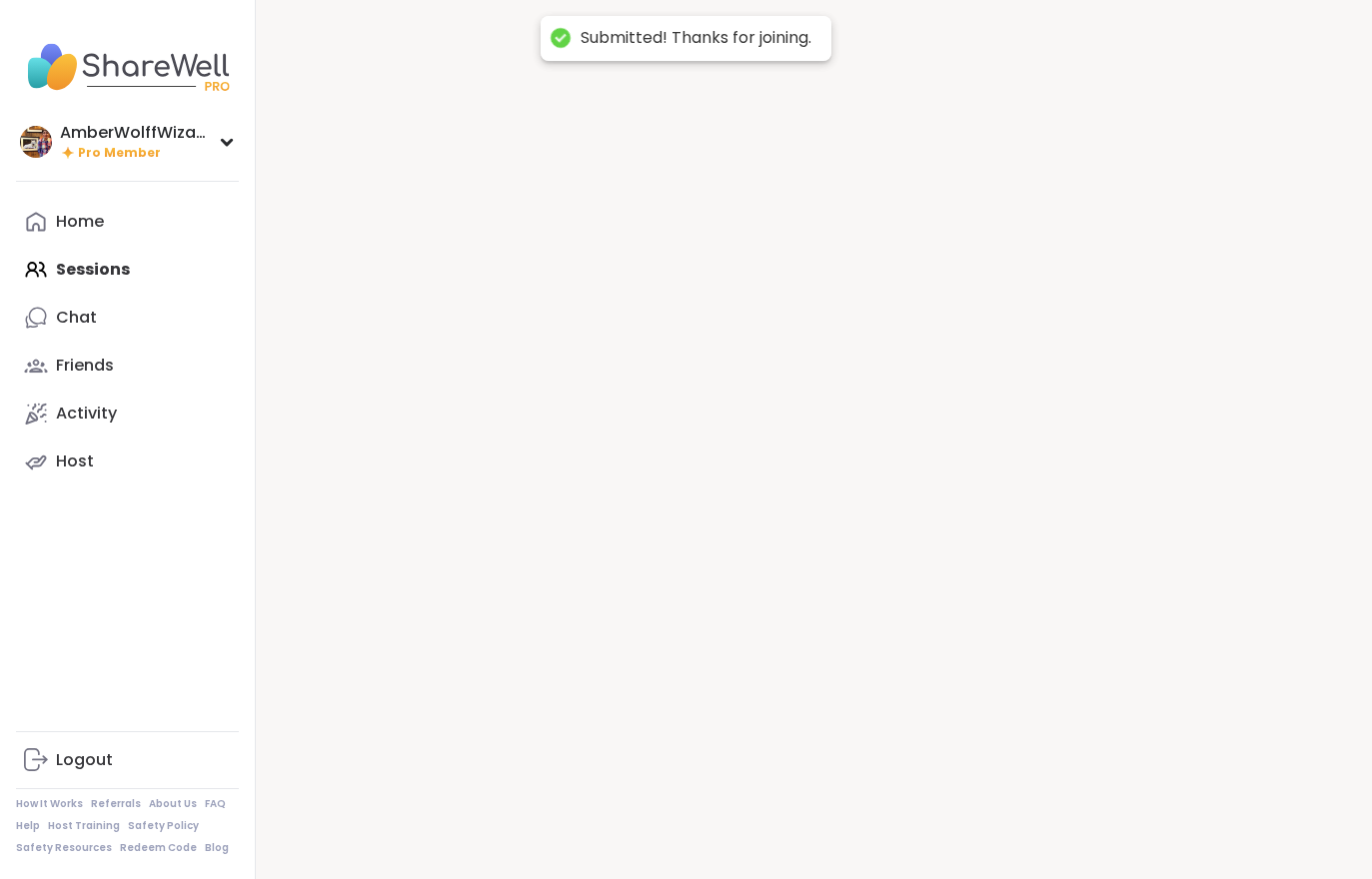 click at bounding box center (813, 440) 